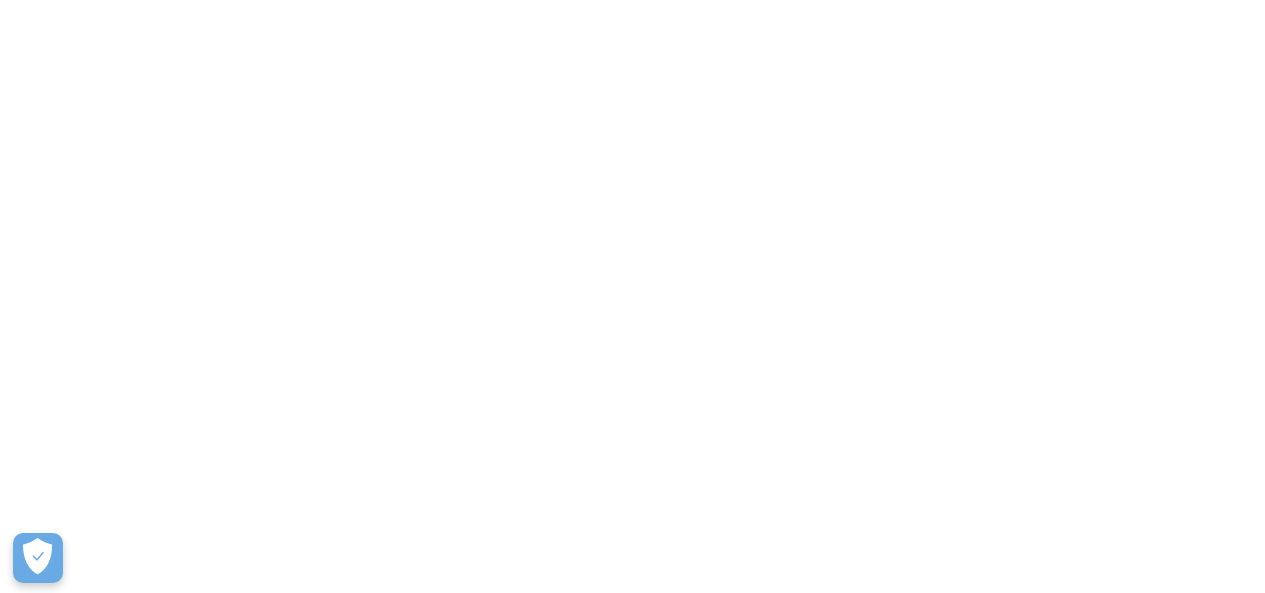scroll, scrollTop: 0, scrollLeft: 0, axis: both 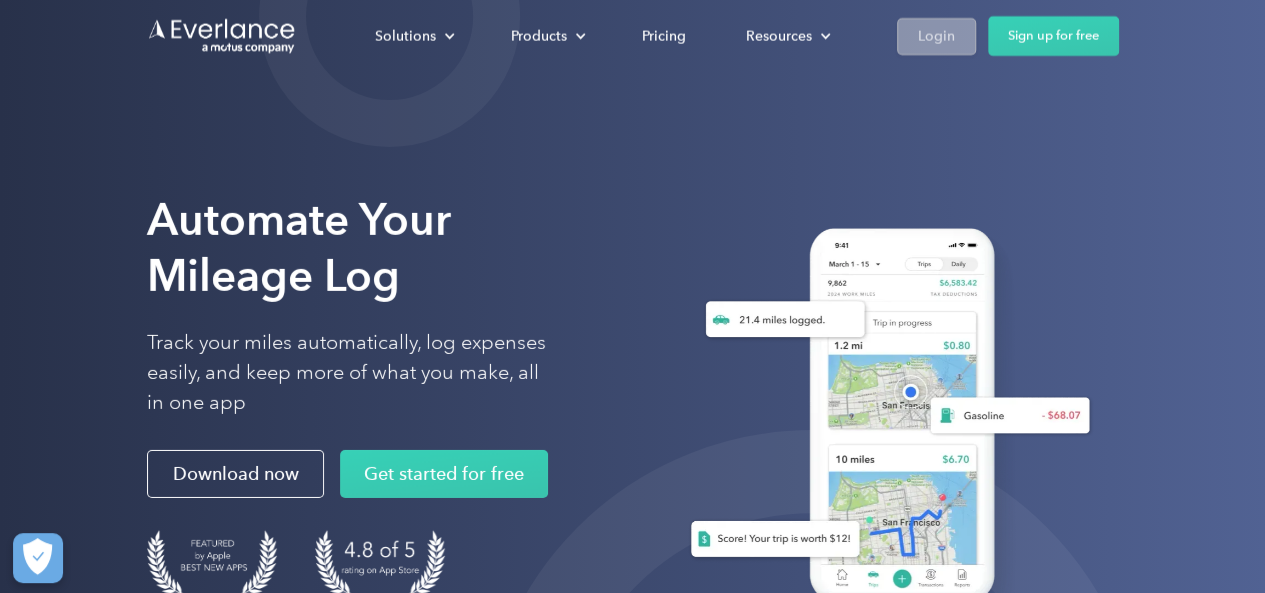 click on "Login" at bounding box center [936, 36] 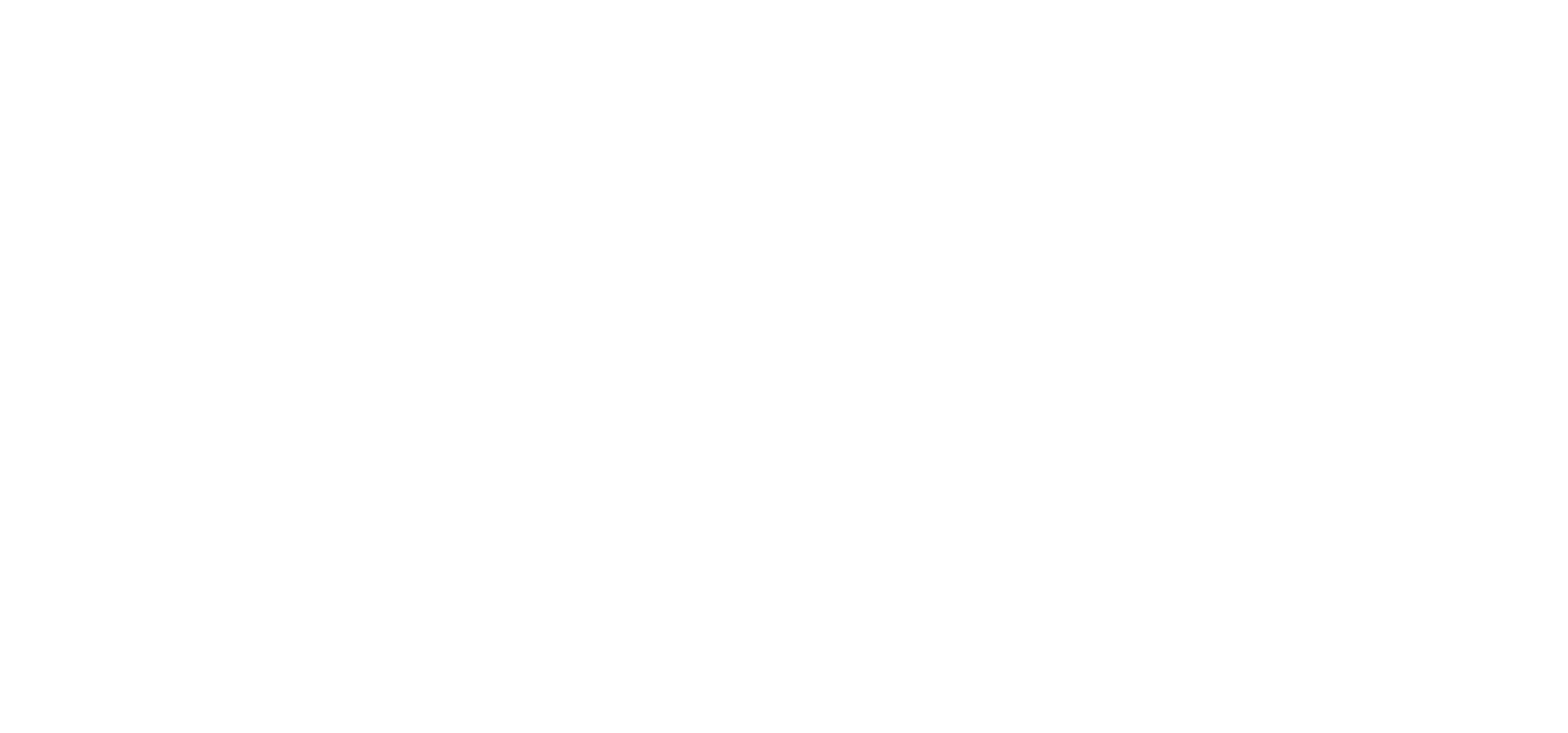 scroll, scrollTop: 0, scrollLeft: 0, axis: both 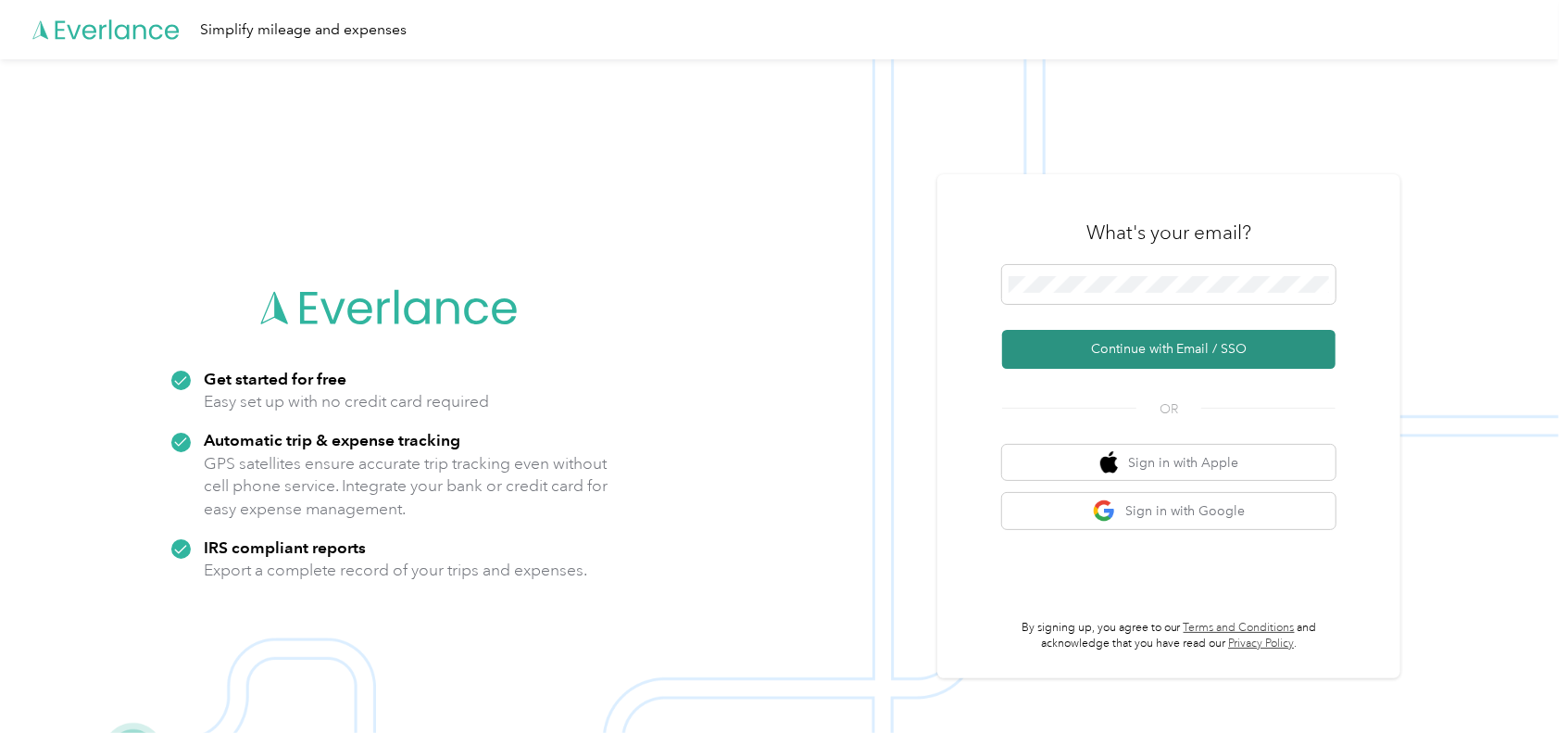 click on "Continue with Email / SSO" at bounding box center (1169, 349) 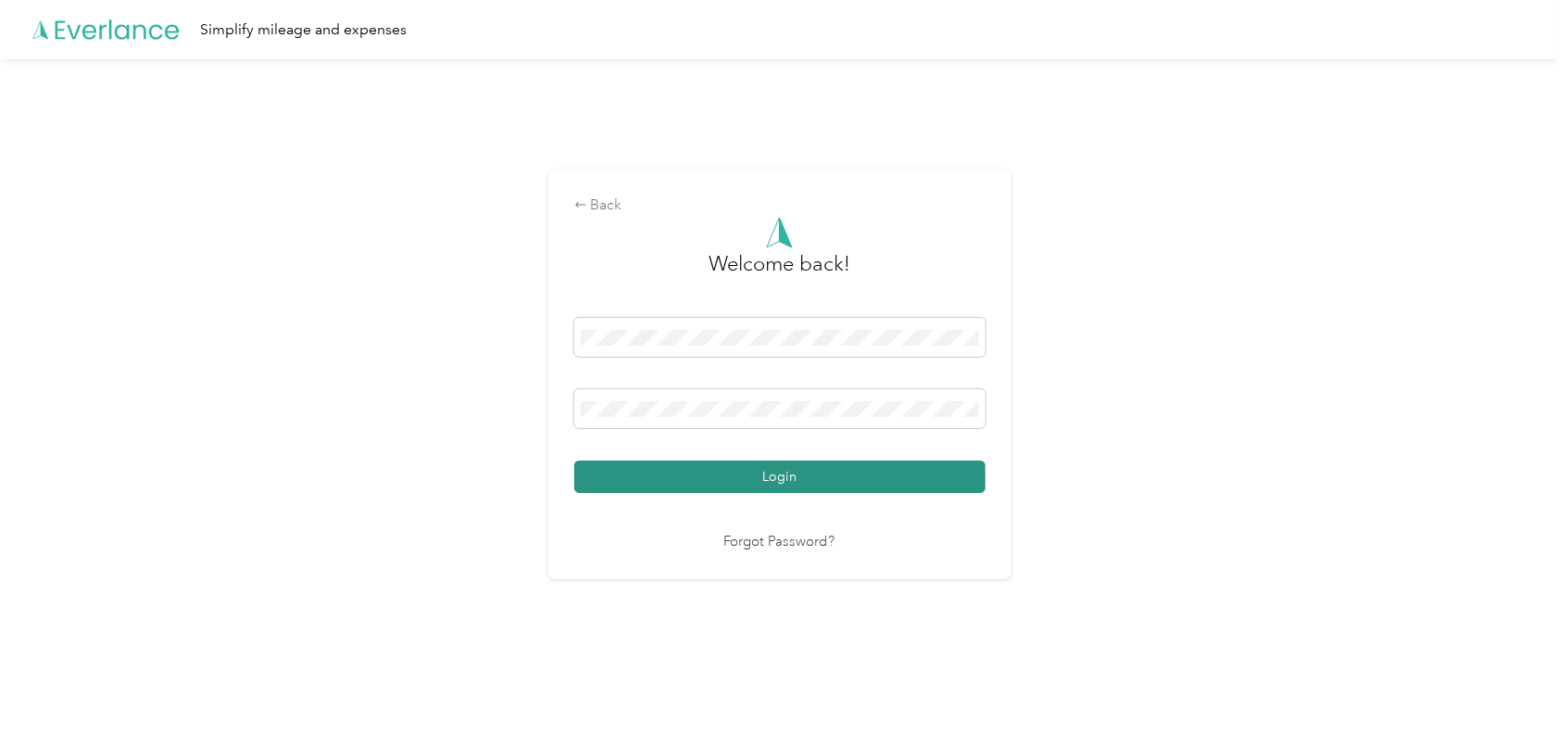 click on "Login" at bounding box center (780, 476) 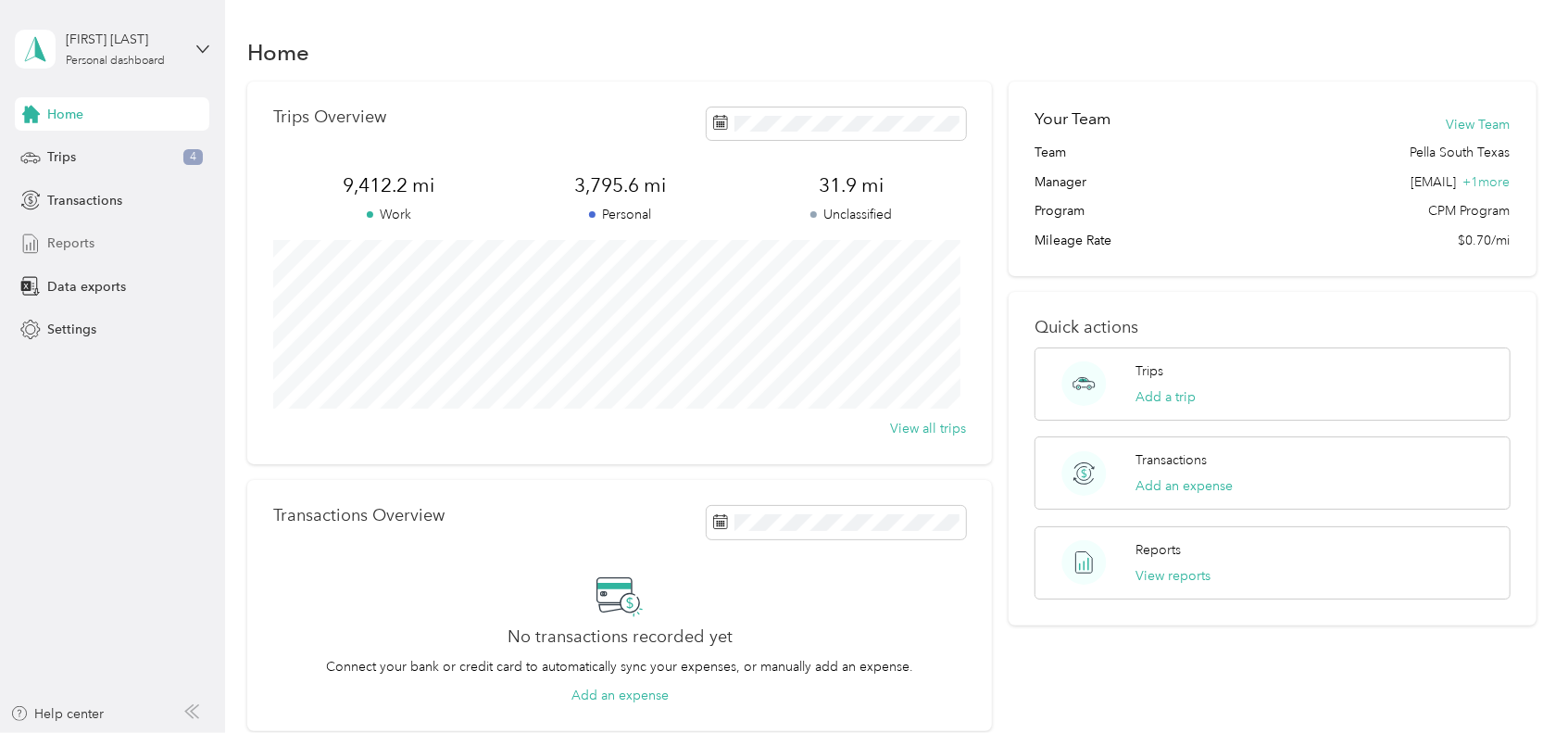 click on "Reports" at bounding box center (70, 243) 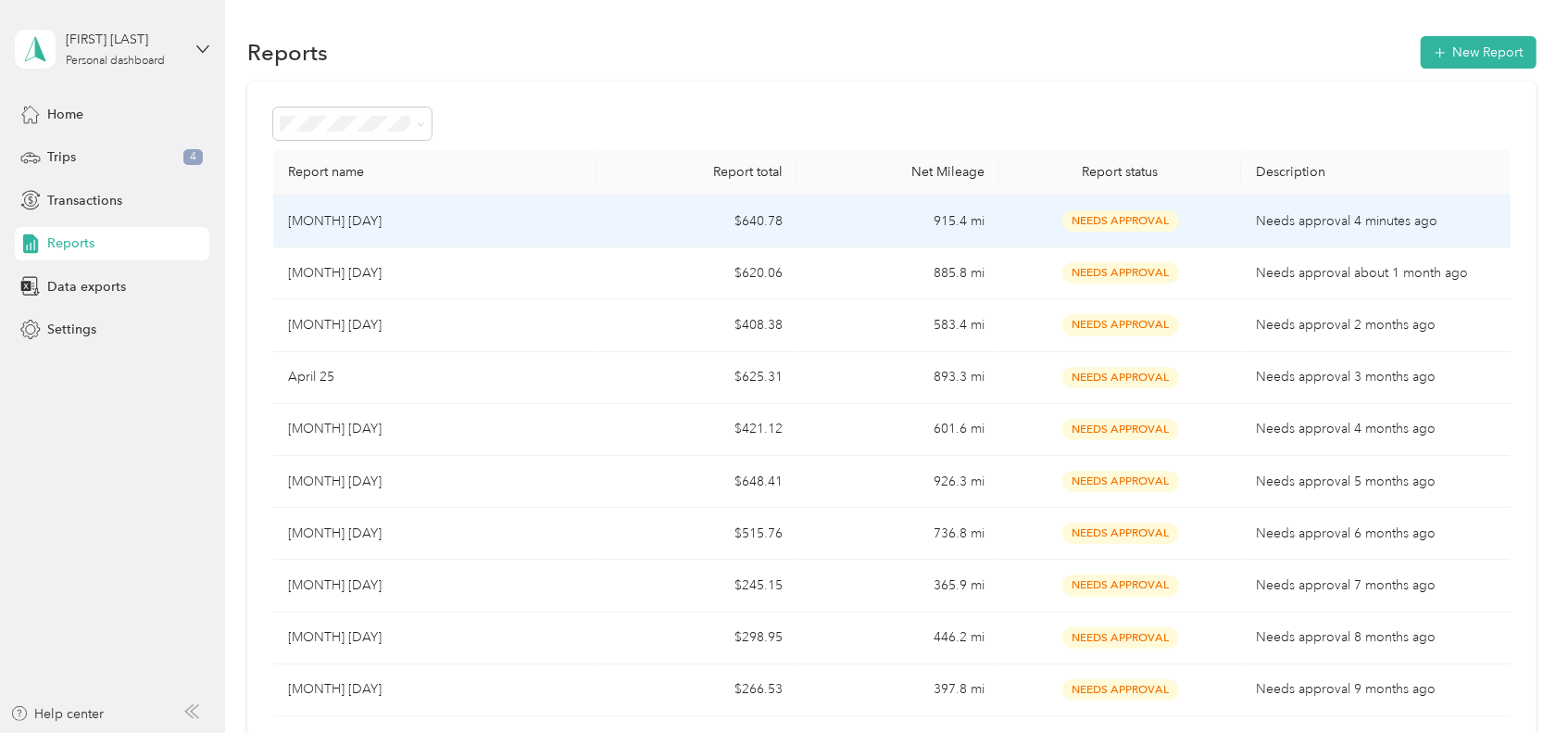 click on "[MONTH] [DAY]" at bounding box center (434, 221) 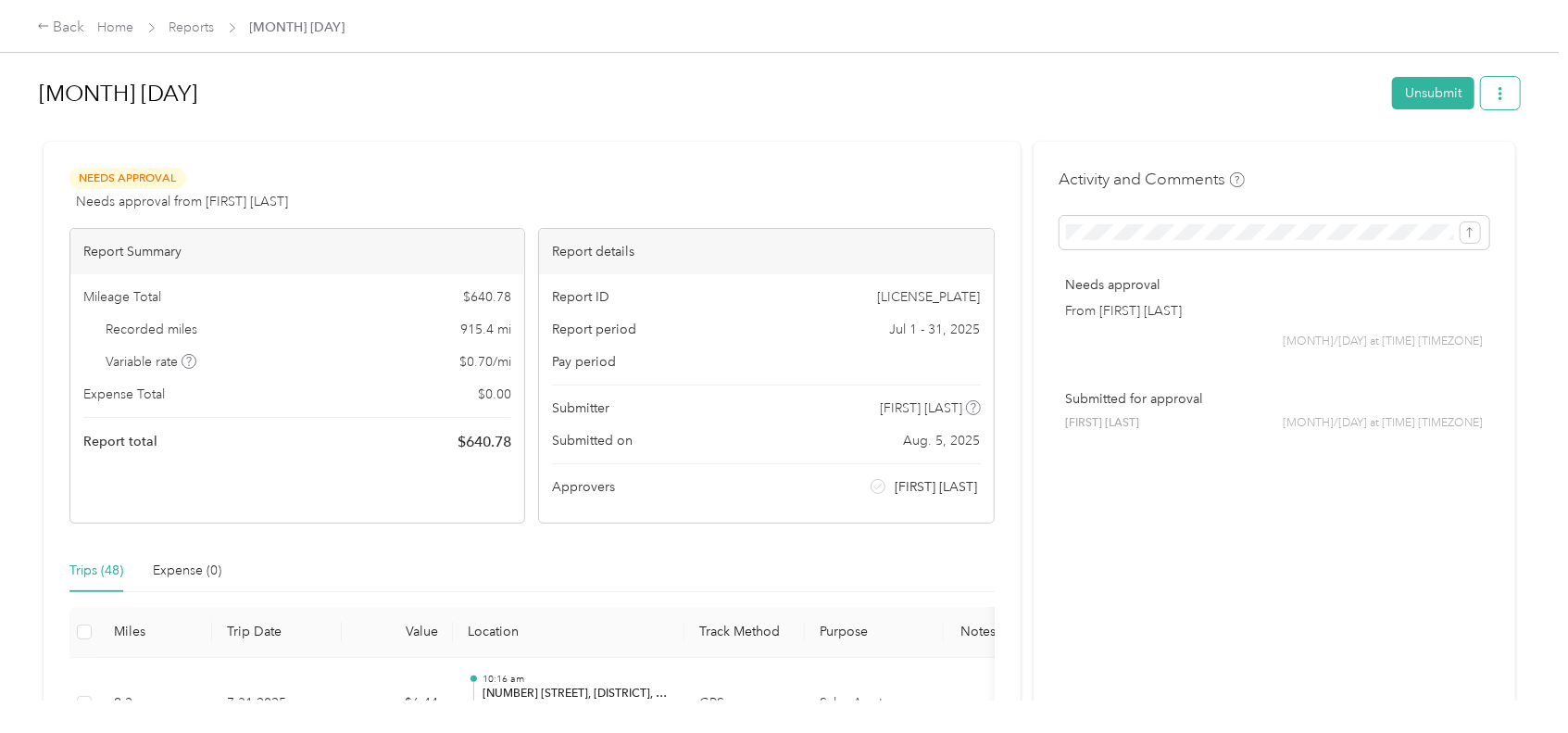 click at bounding box center (1500, 93) 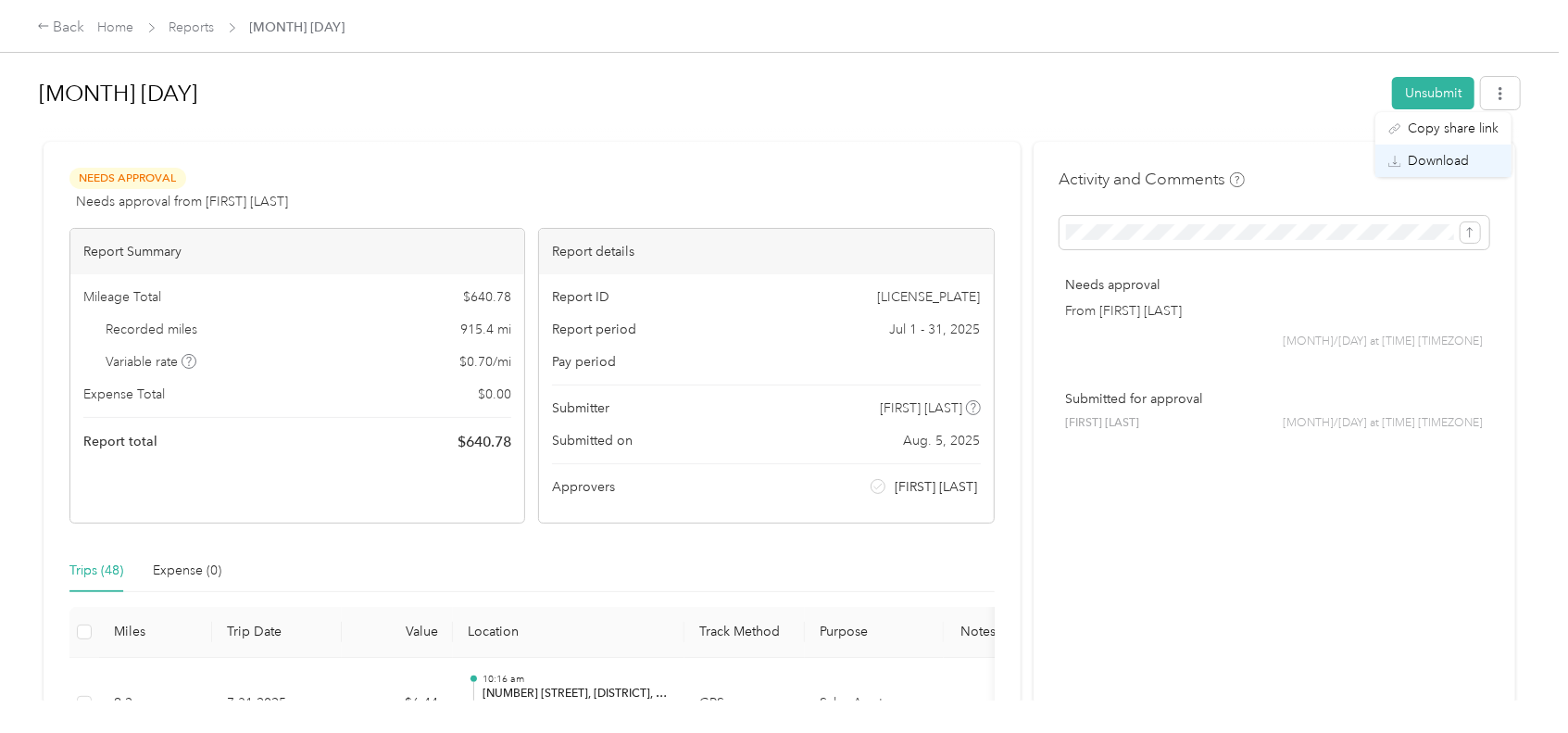 click on "Download" at bounding box center (1438, 160) 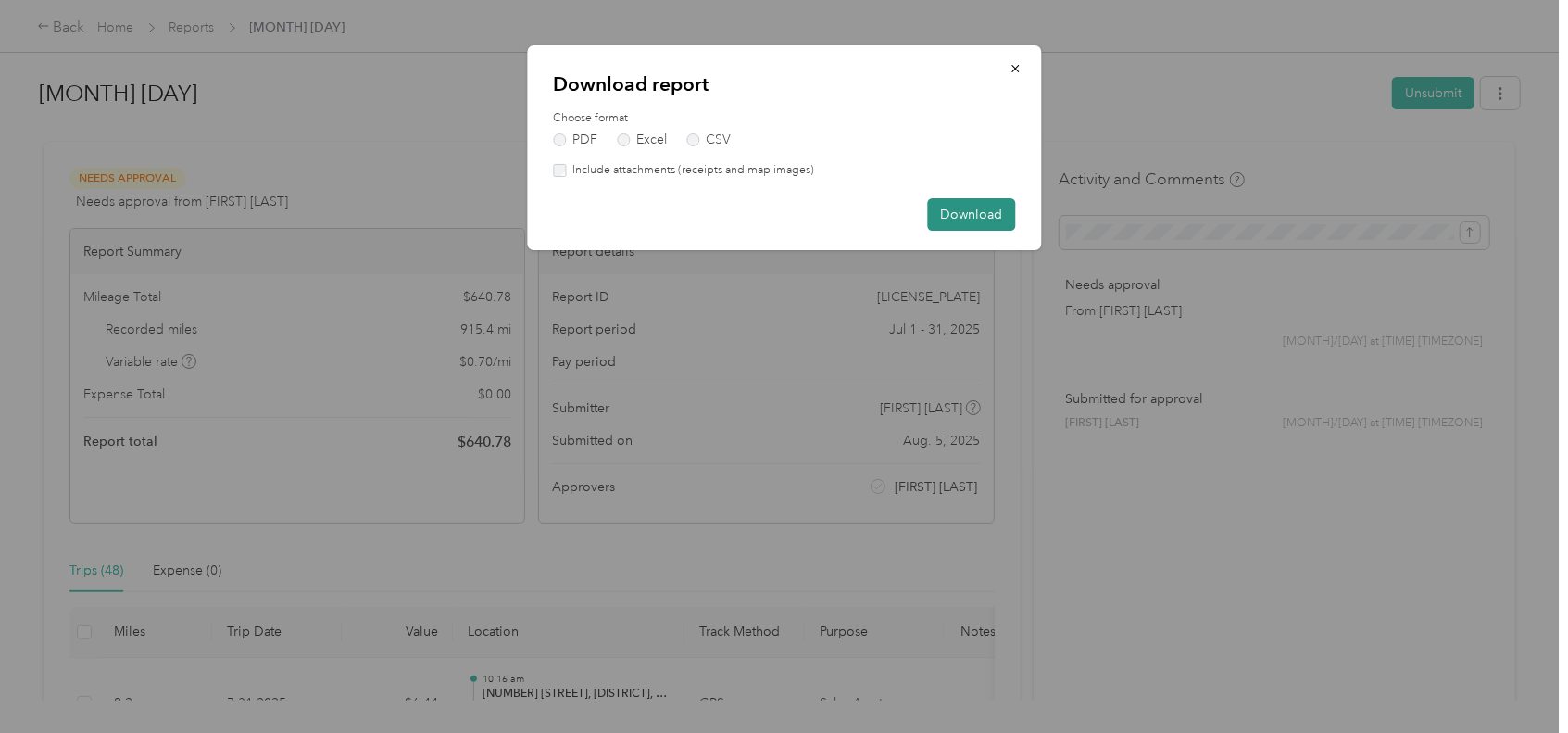 click on "Download" at bounding box center (971, 214) 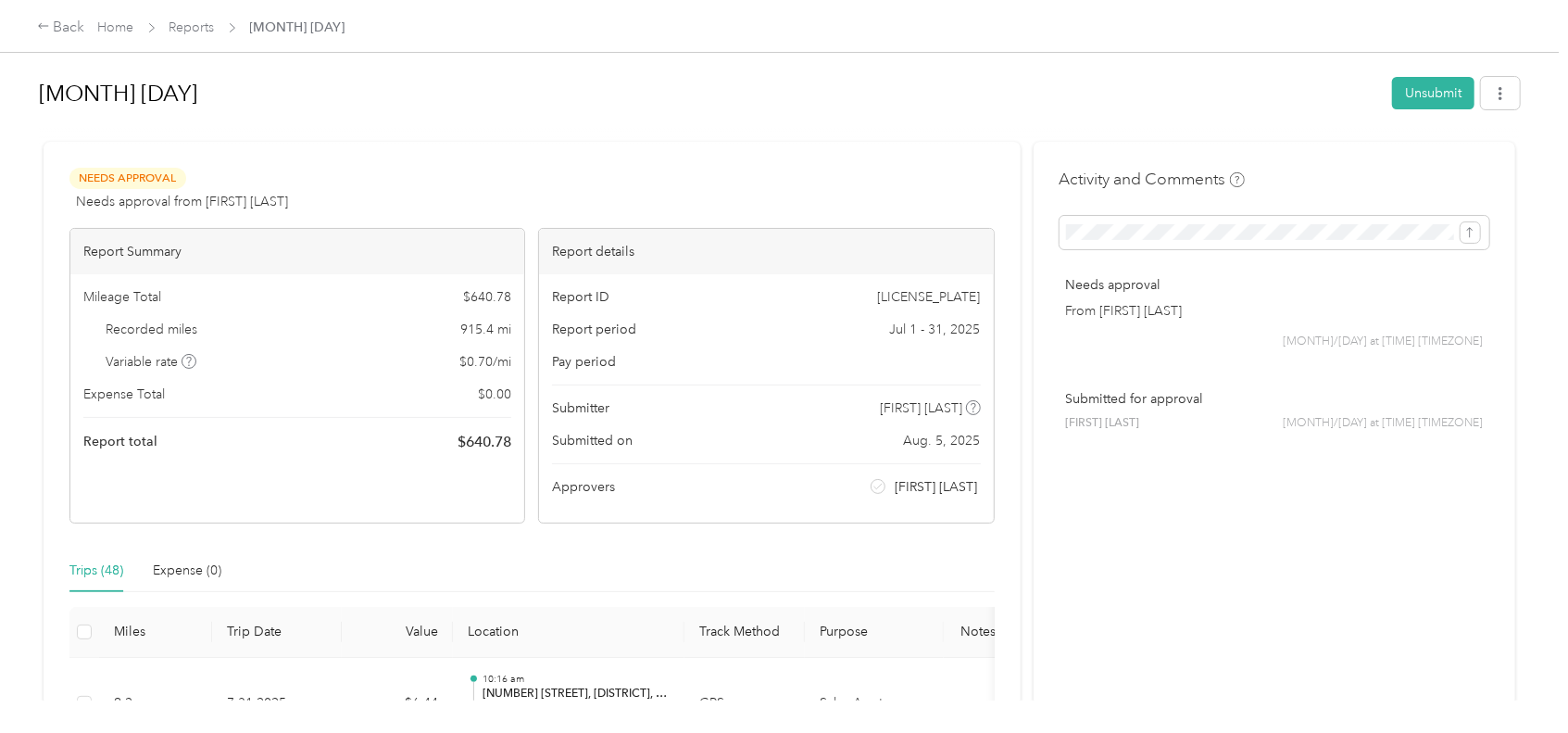 click at bounding box center [779, 133] 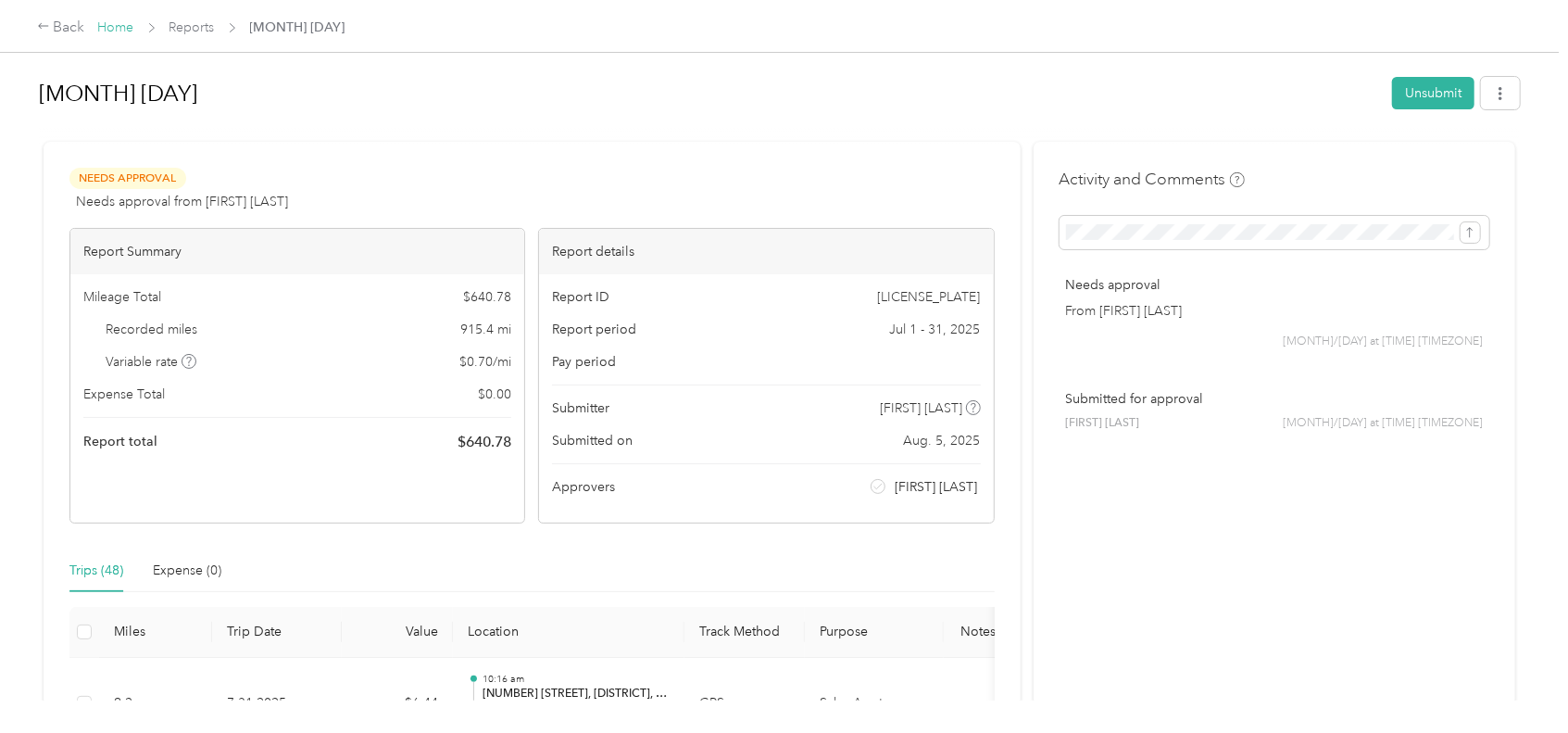 click on "Home" at bounding box center (116, 27) 